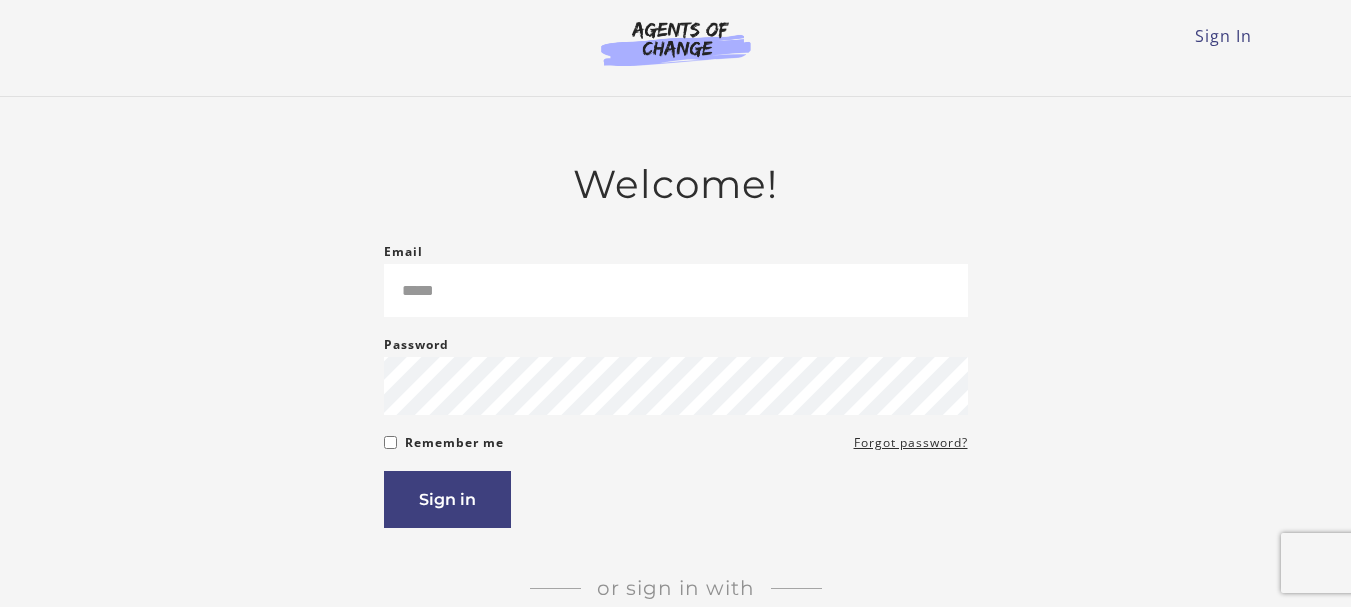 click on "Email" at bounding box center (676, 290) 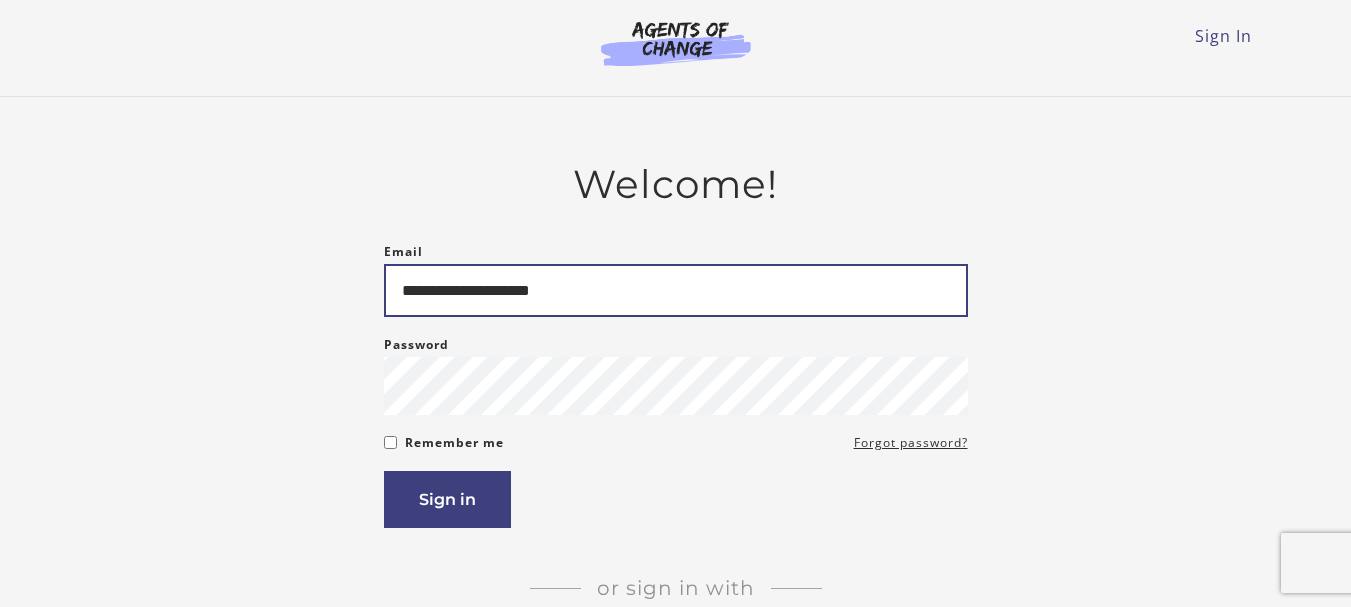 type on "**********" 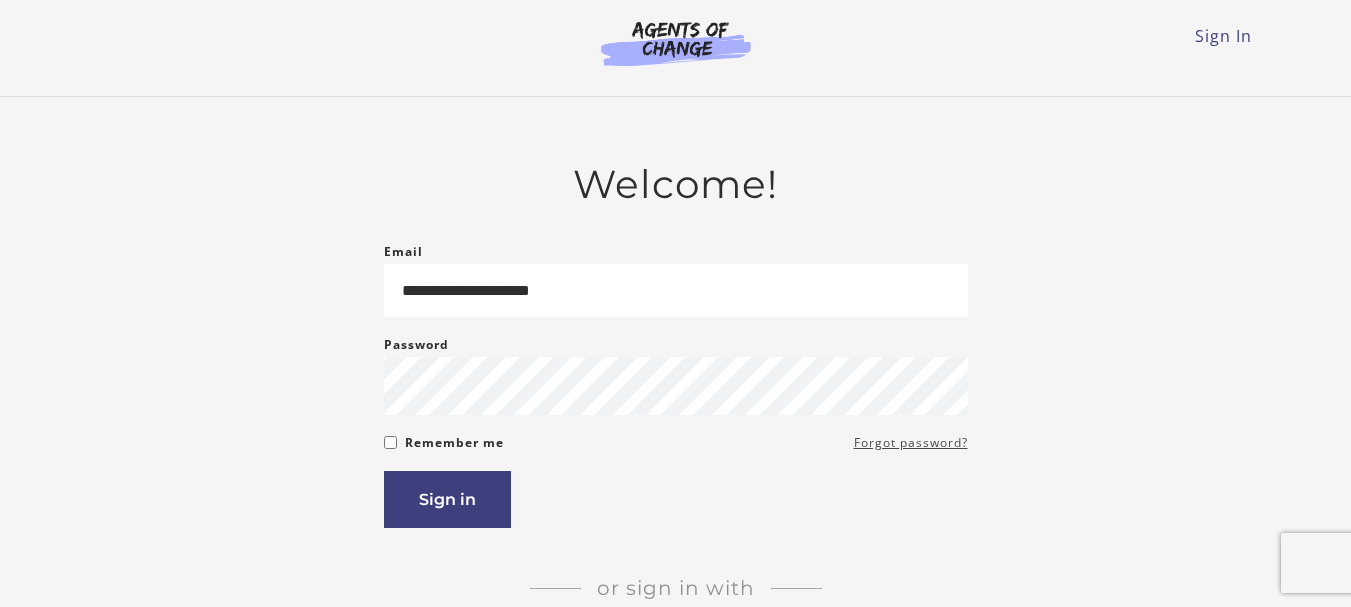 click on "**********" at bounding box center (676, 384) 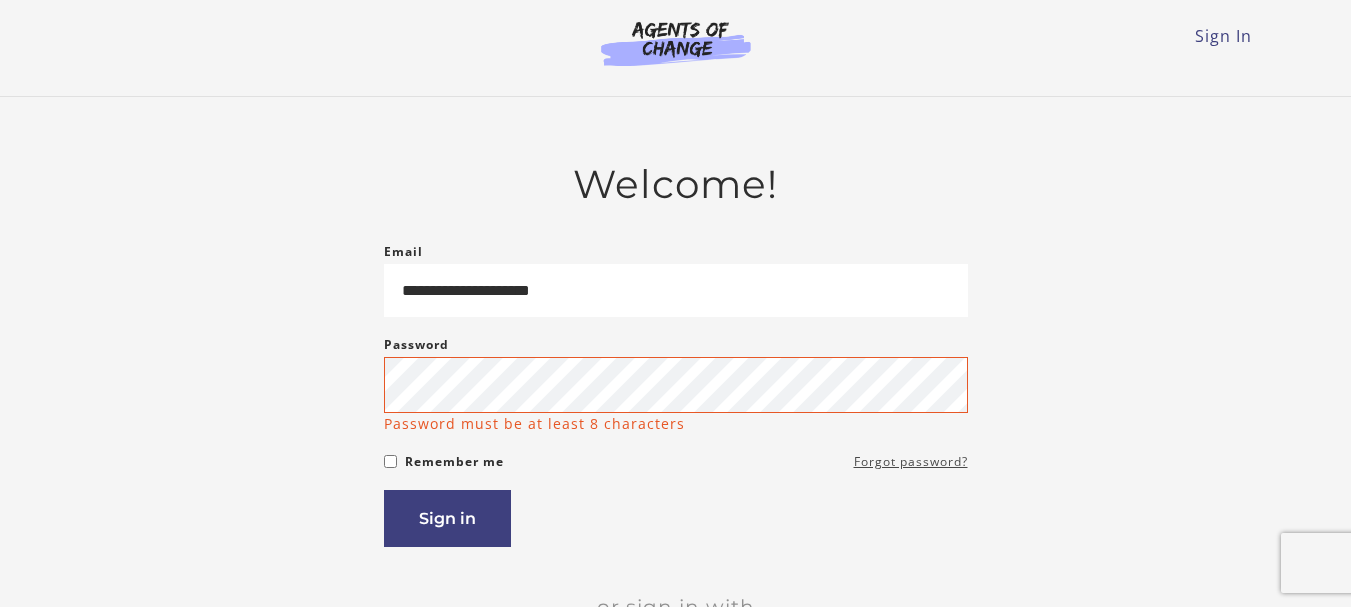 click on "Forgot password?" at bounding box center [911, 462] 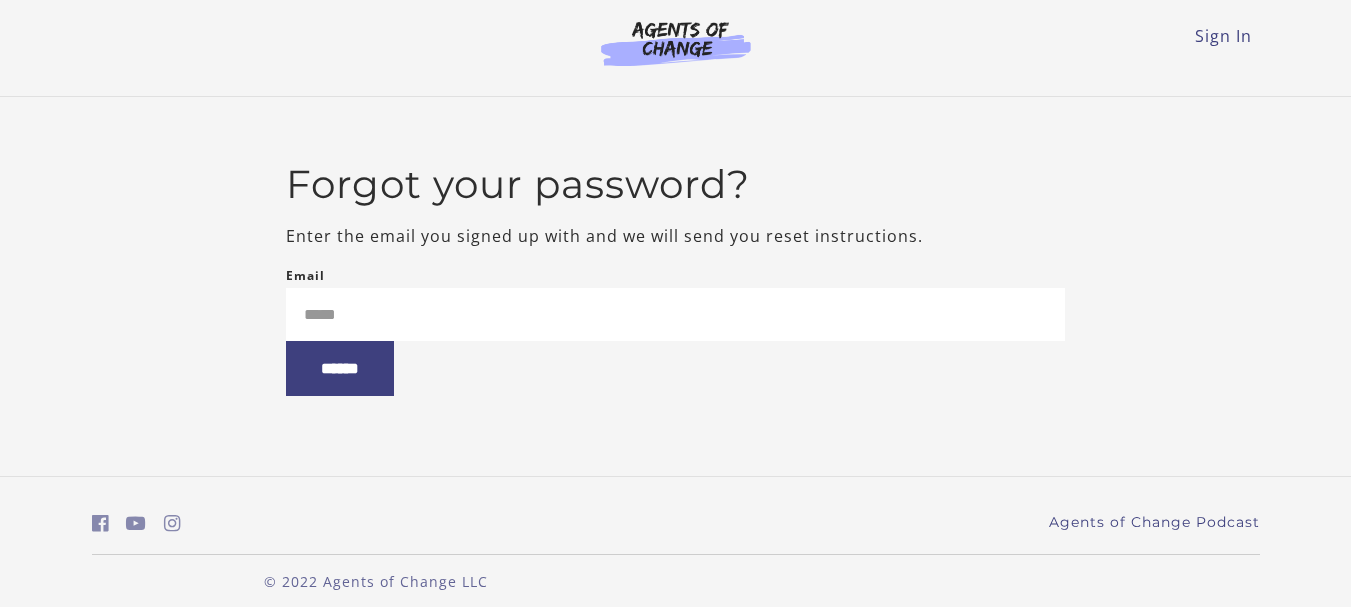 scroll, scrollTop: 0, scrollLeft: 0, axis: both 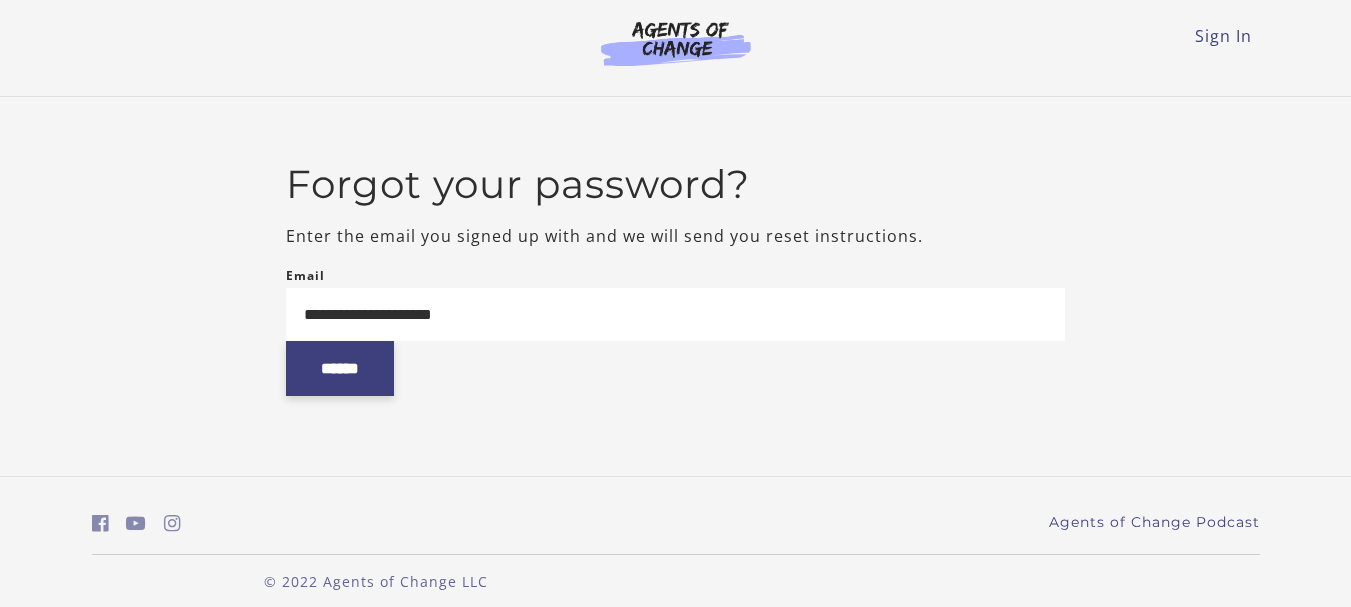 type on "**********" 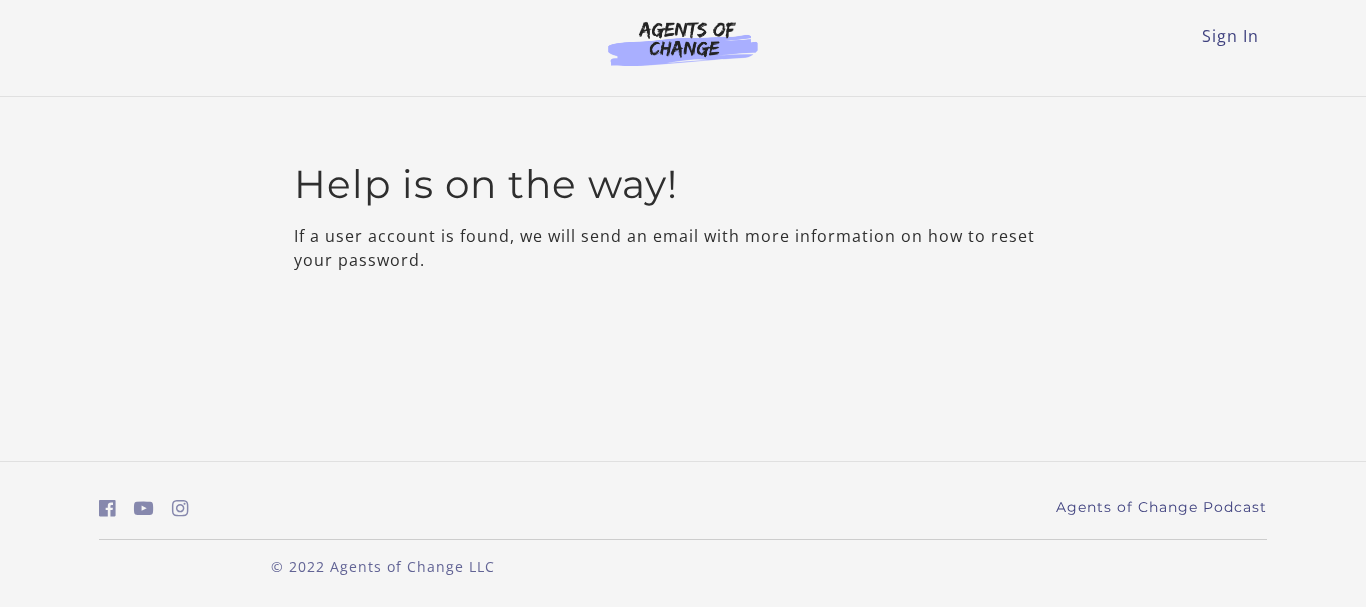 scroll, scrollTop: 0, scrollLeft: 0, axis: both 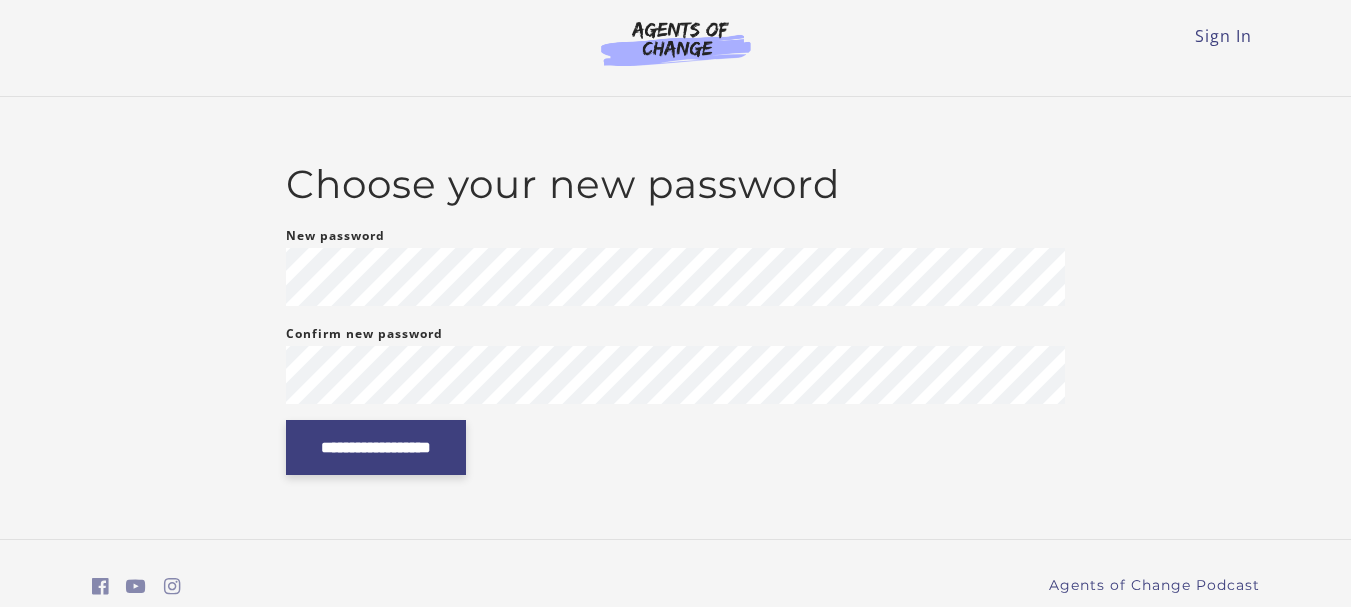 click on "**********" at bounding box center [376, 447] 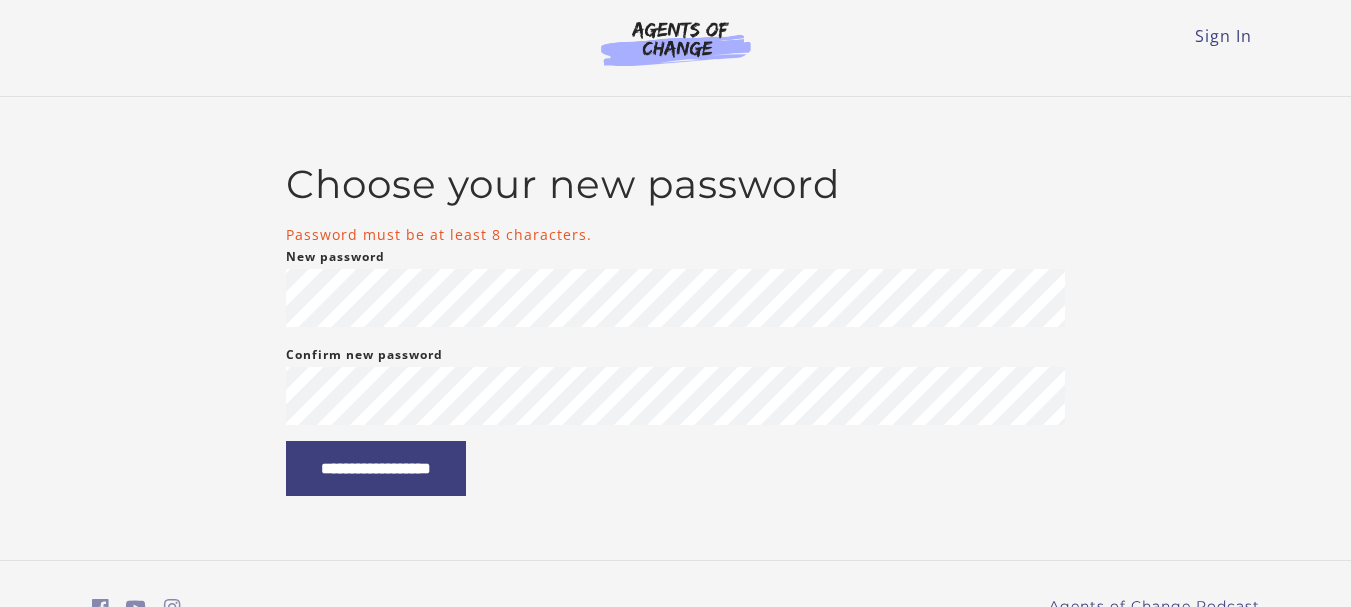 scroll, scrollTop: 0, scrollLeft: 0, axis: both 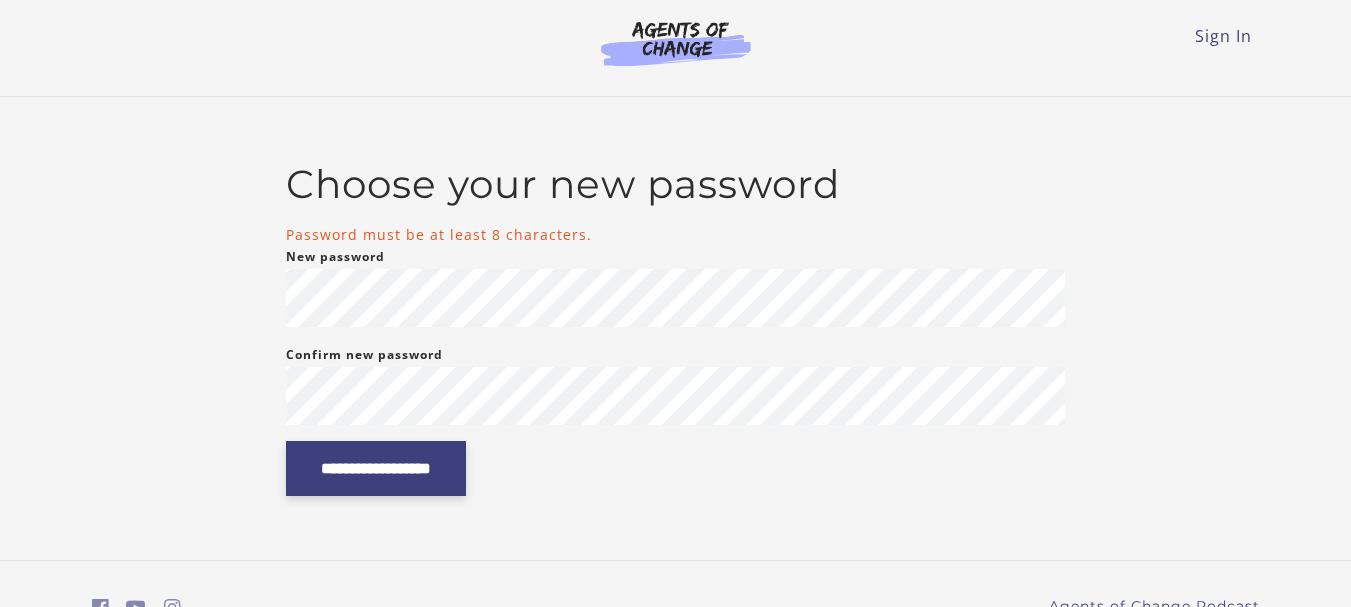 click on "**********" at bounding box center (376, 468) 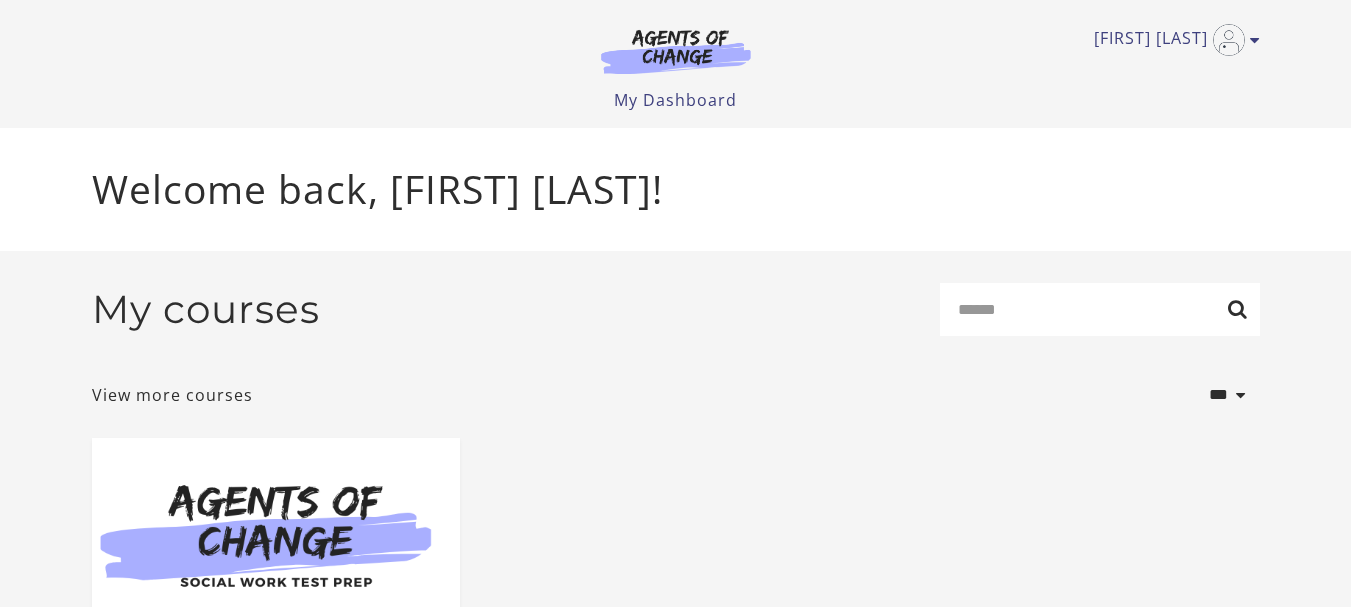 scroll, scrollTop: 0, scrollLeft: 0, axis: both 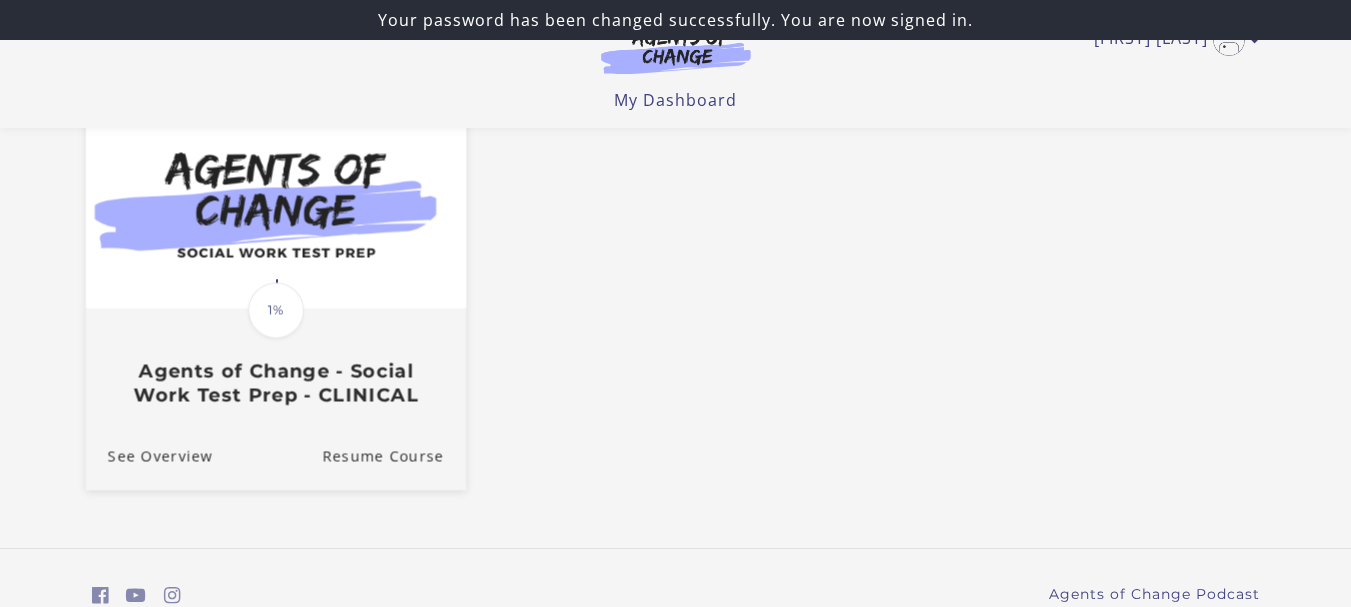 click at bounding box center (275, 205) 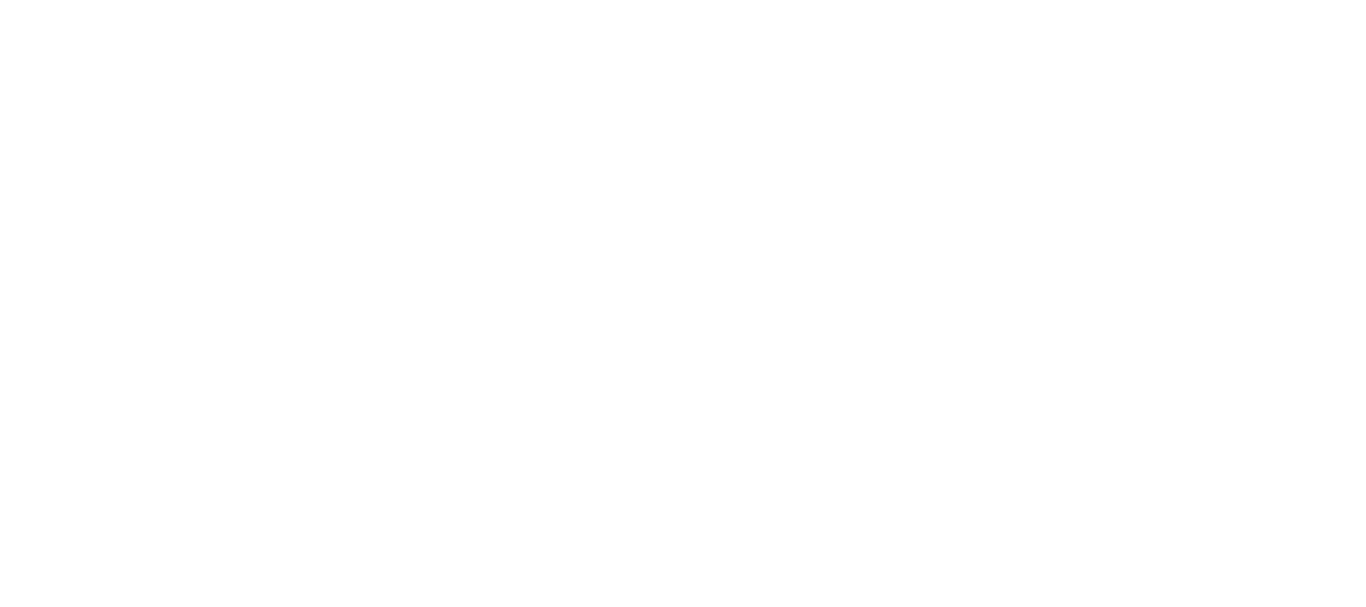 scroll, scrollTop: 0, scrollLeft: 0, axis: both 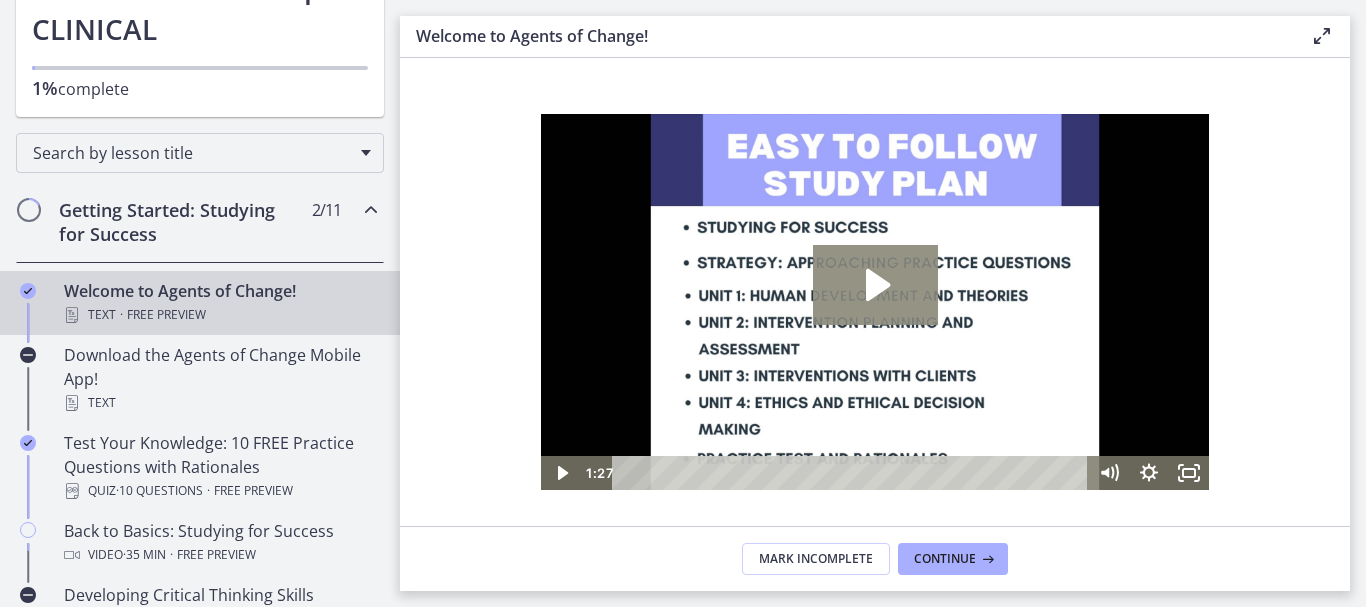 click 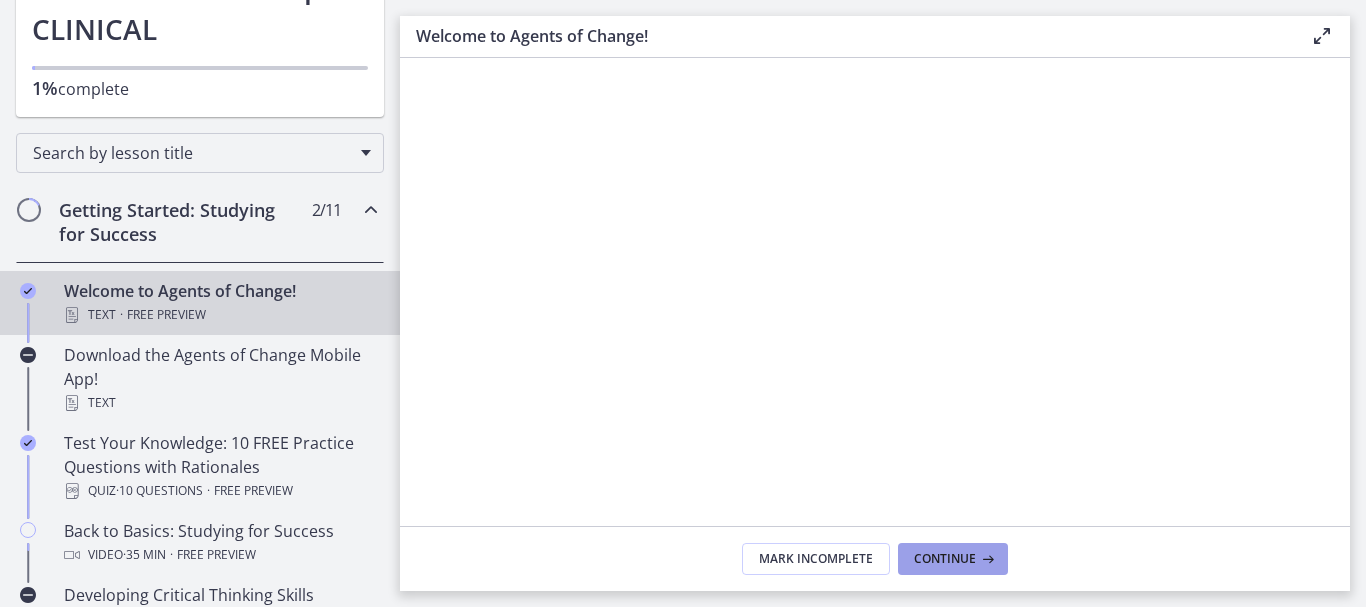 click on "Continue" at bounding box center [945, 559] 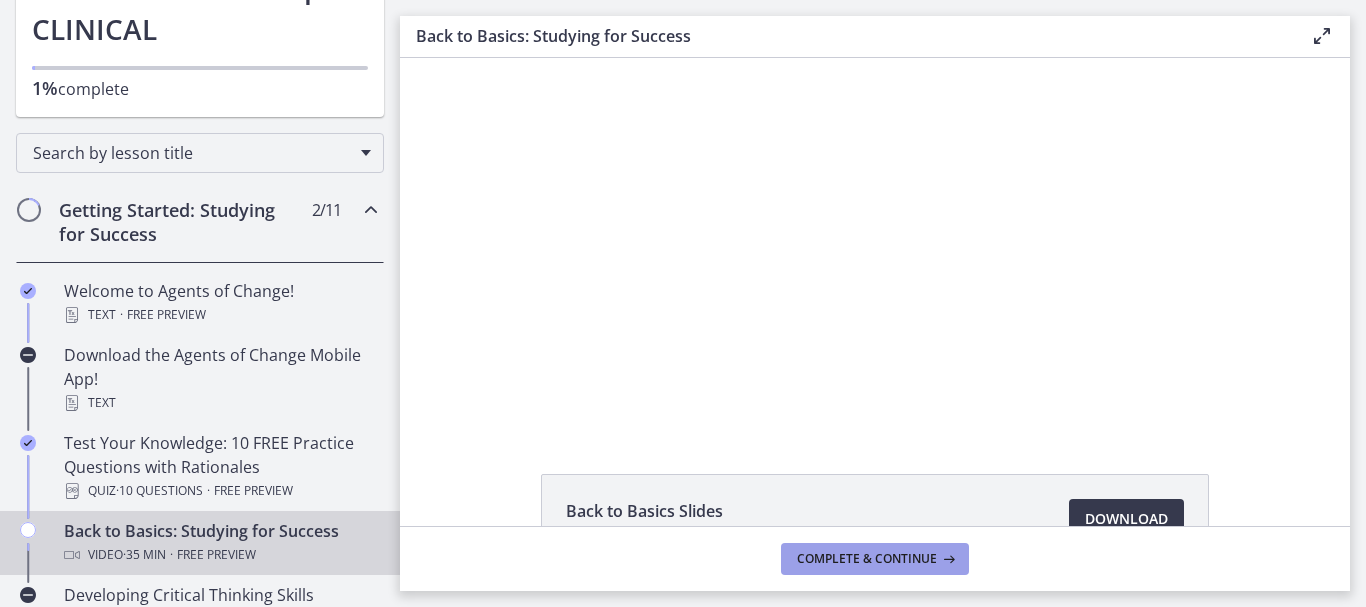 scroll, scrollTop: 0, scrollLeft: 0, axis: both 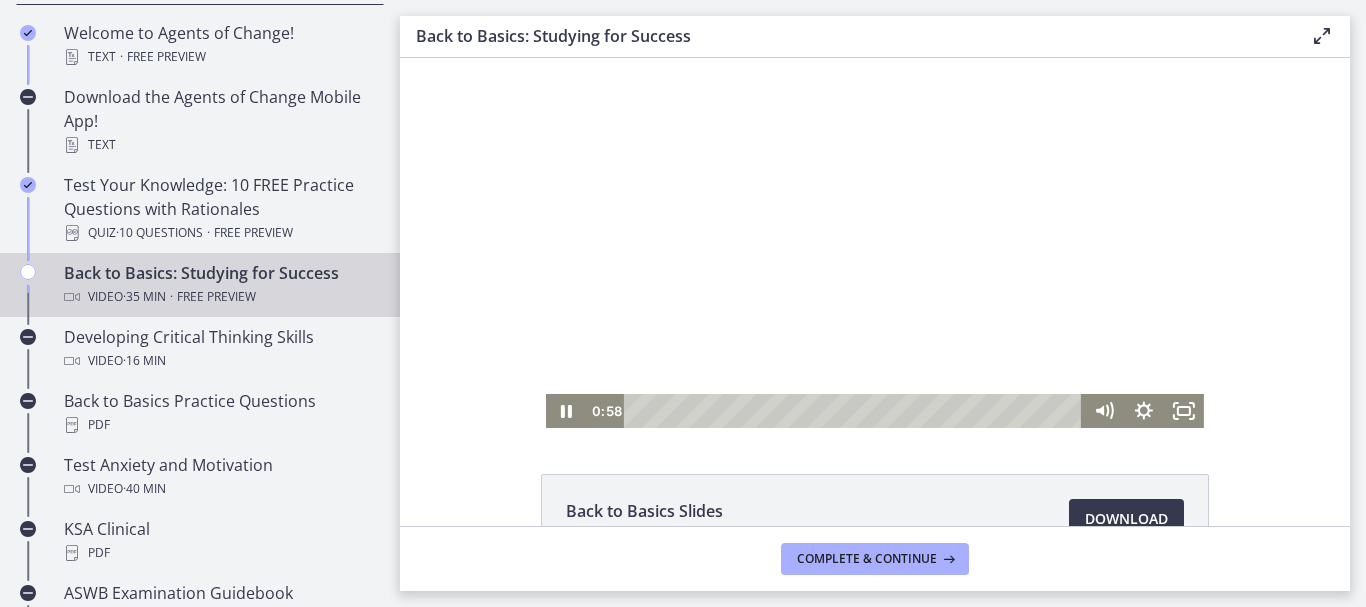 click at bounding box center [875, 243] 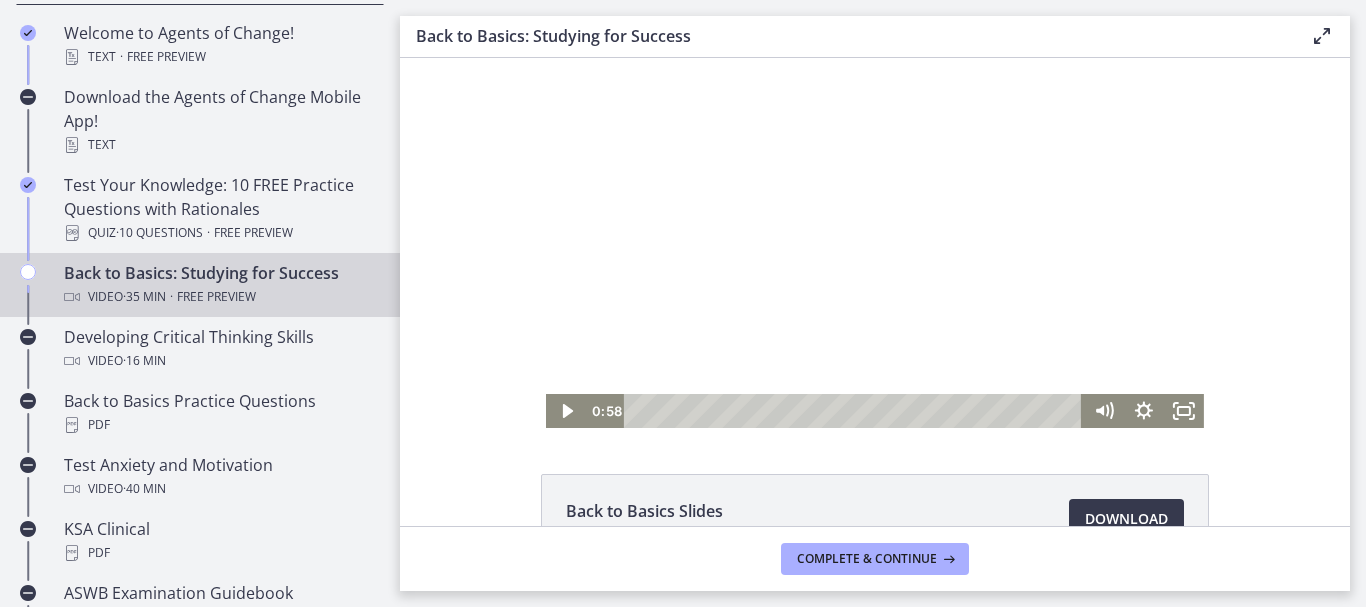 type 